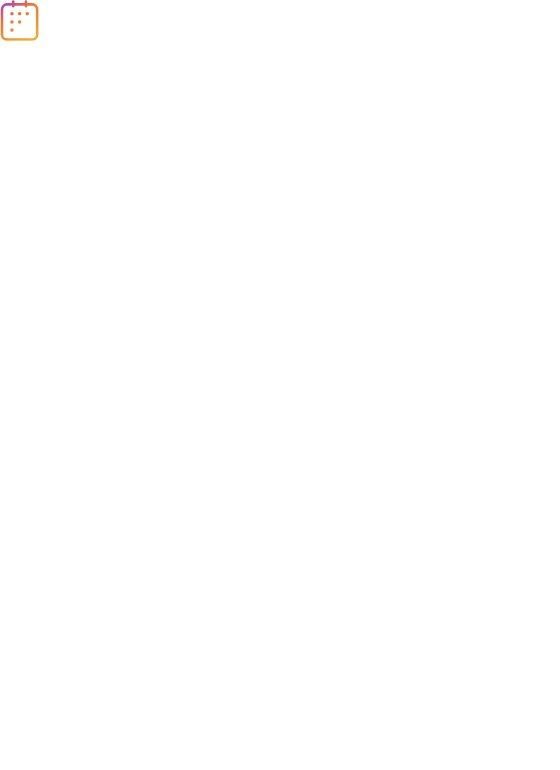 scroll, scrollTop: 0, scrollLeft: 0, axis: both 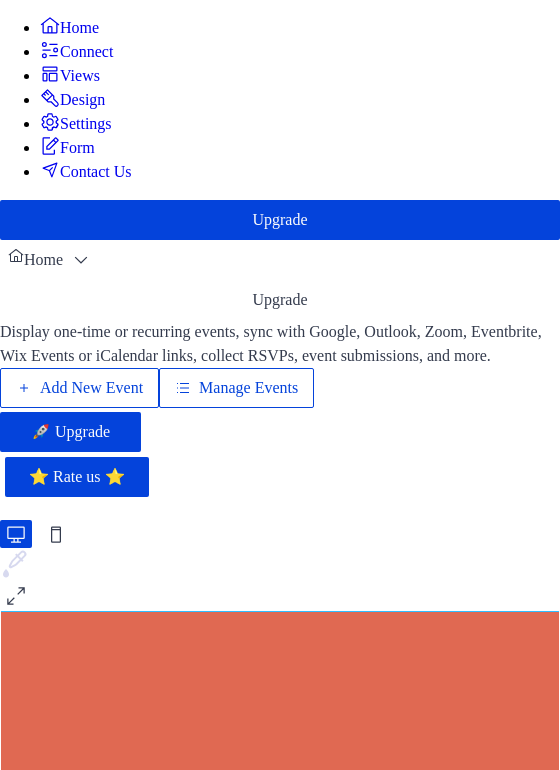 click on "Manage Events" at bounding box center (248, 388) 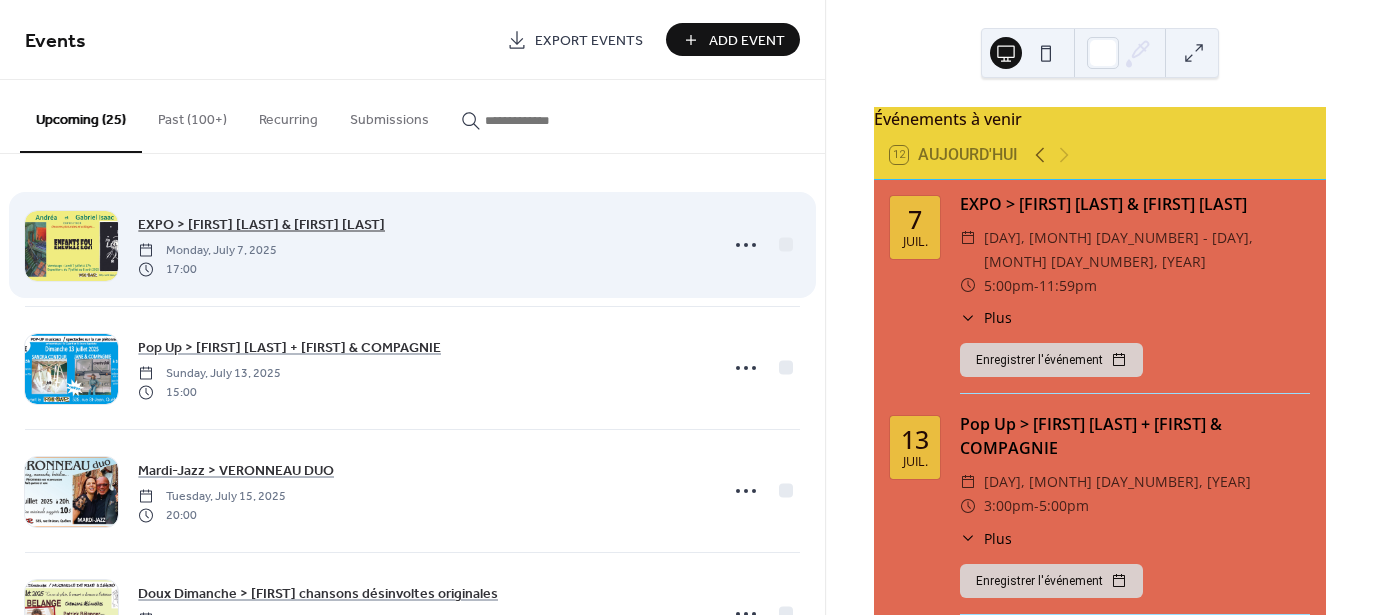 scroll, scrollTop: 0, scrollLeft: 0, axis: both 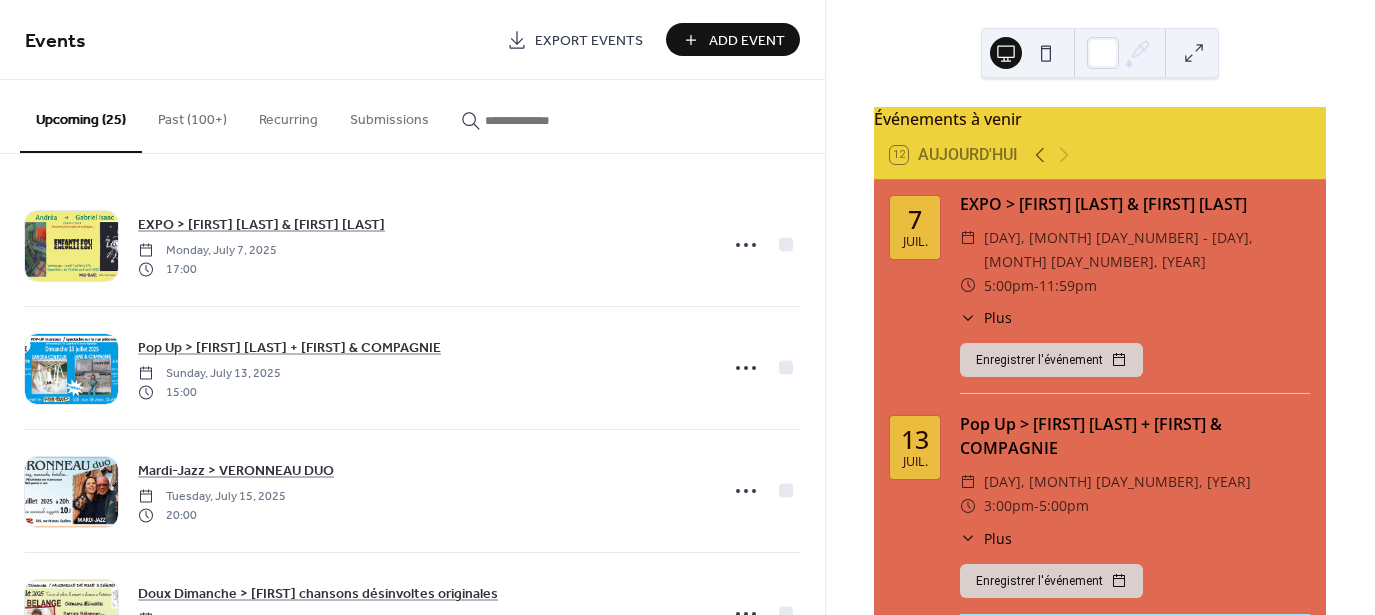 click on "Past  (100+)" at bounding box center [192, 115] 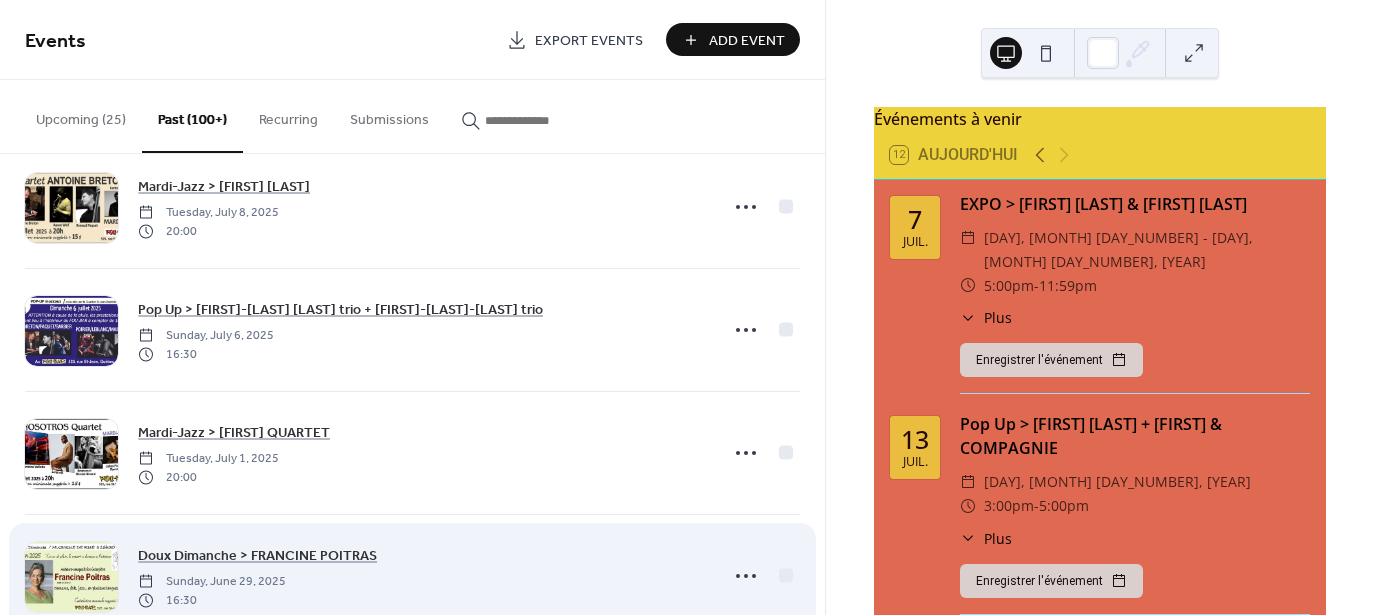 scroll, scrollTop: 0, scrollLeft: 0, axis: both 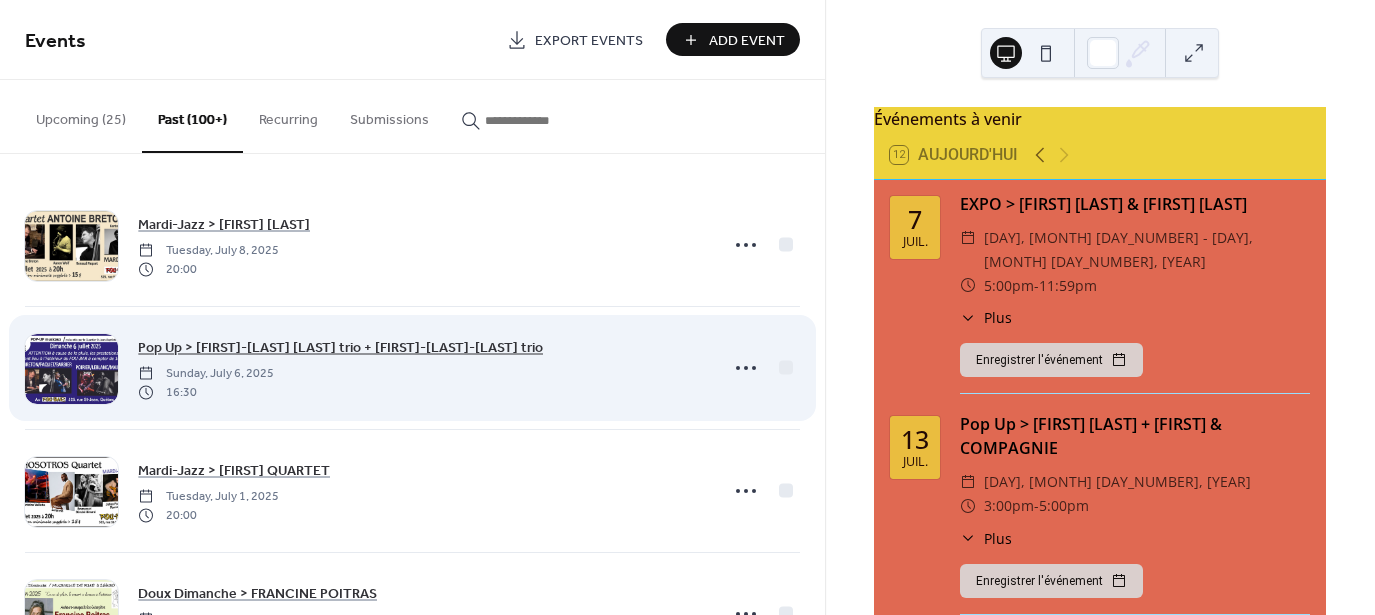 click on "Pop Up > BRETON-PAQUET-BARBIER trio + POIRIER-LEBLANC-MAIL trio" at bounding box center [340, 348] 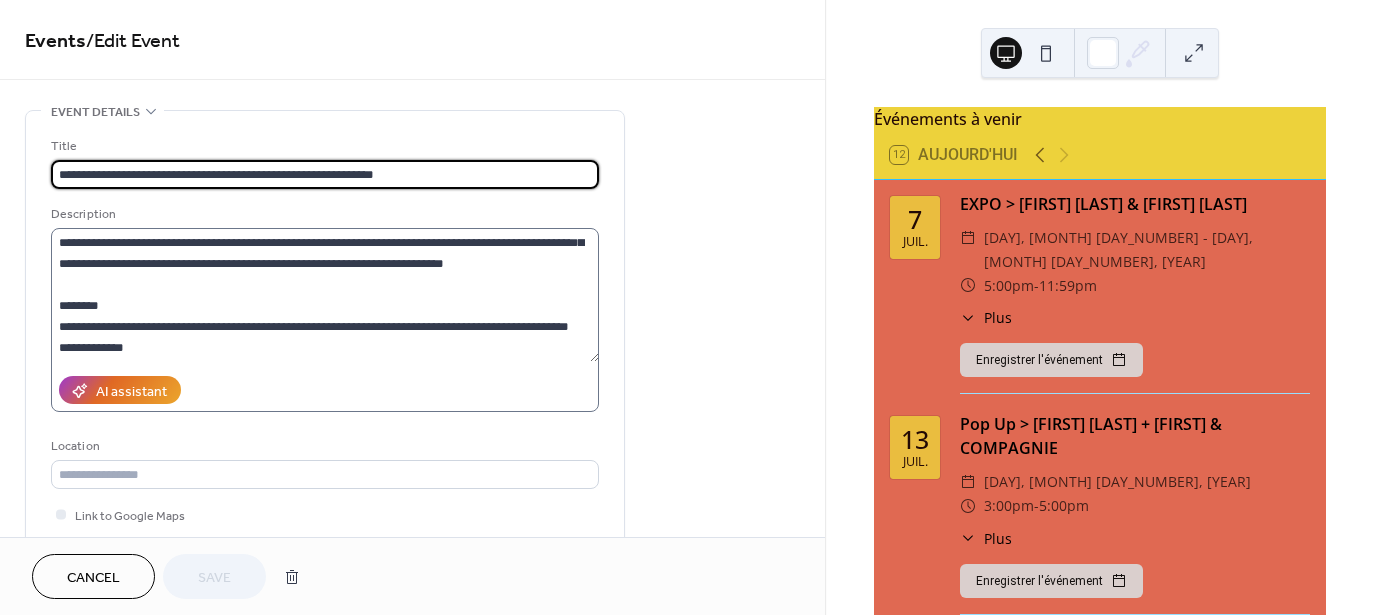 scroll, scrollTop: 420, scrollLeft: 0, axis: vertical 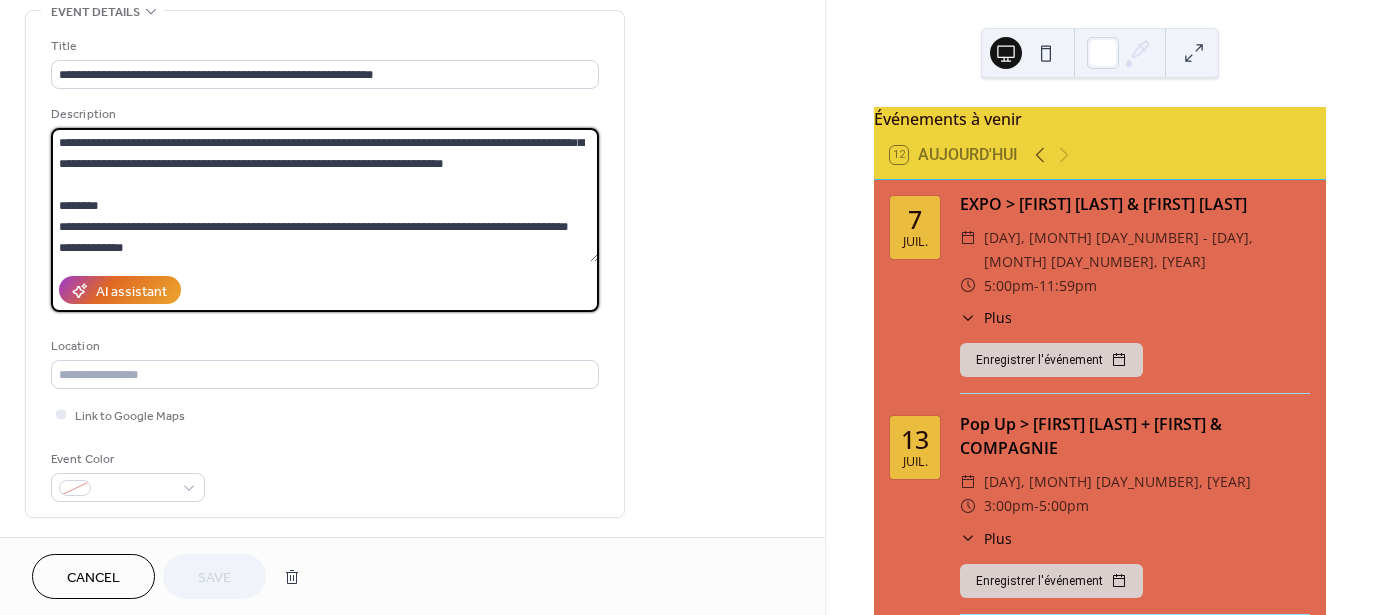 drag, startPoint x: 122, startPoint y: 223, endPoint x: 85, endPoint y: 187, distance: 51.62364 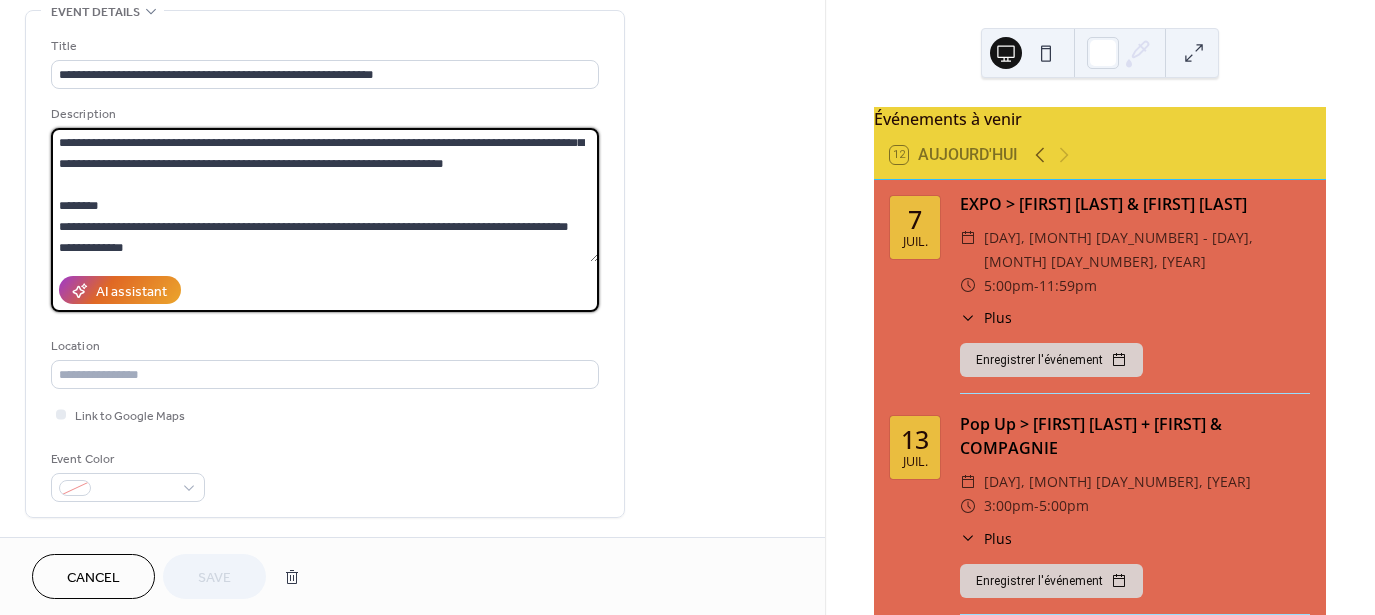 click on "**********" at bounding box center (412, 697) 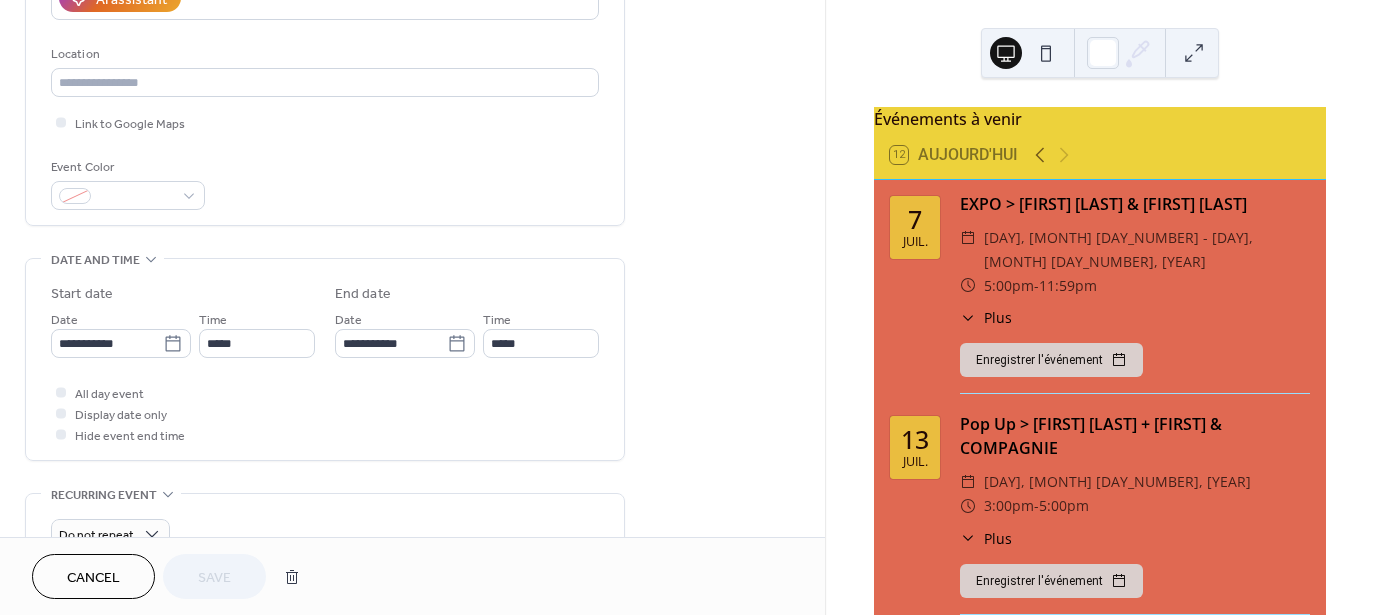 scroll, scrollTop: 400, scrollLeft: 0, axis: vertical 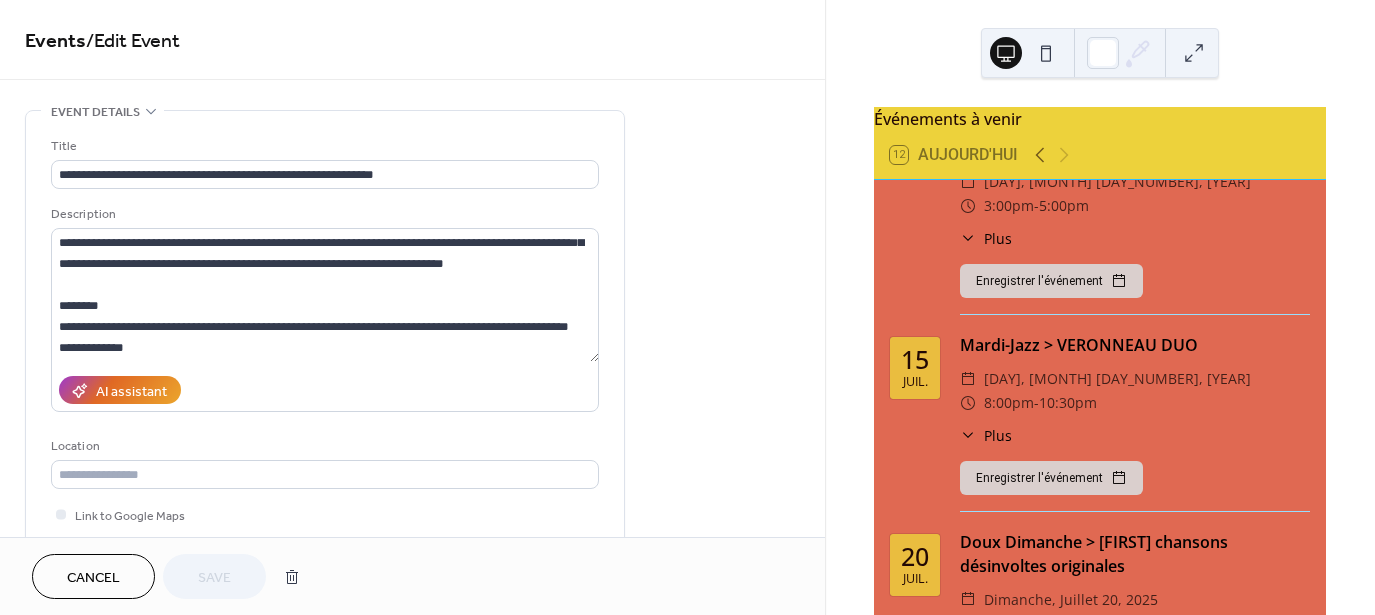 click on "Enregistrer l'événement" at bounding box center (1051, 478) 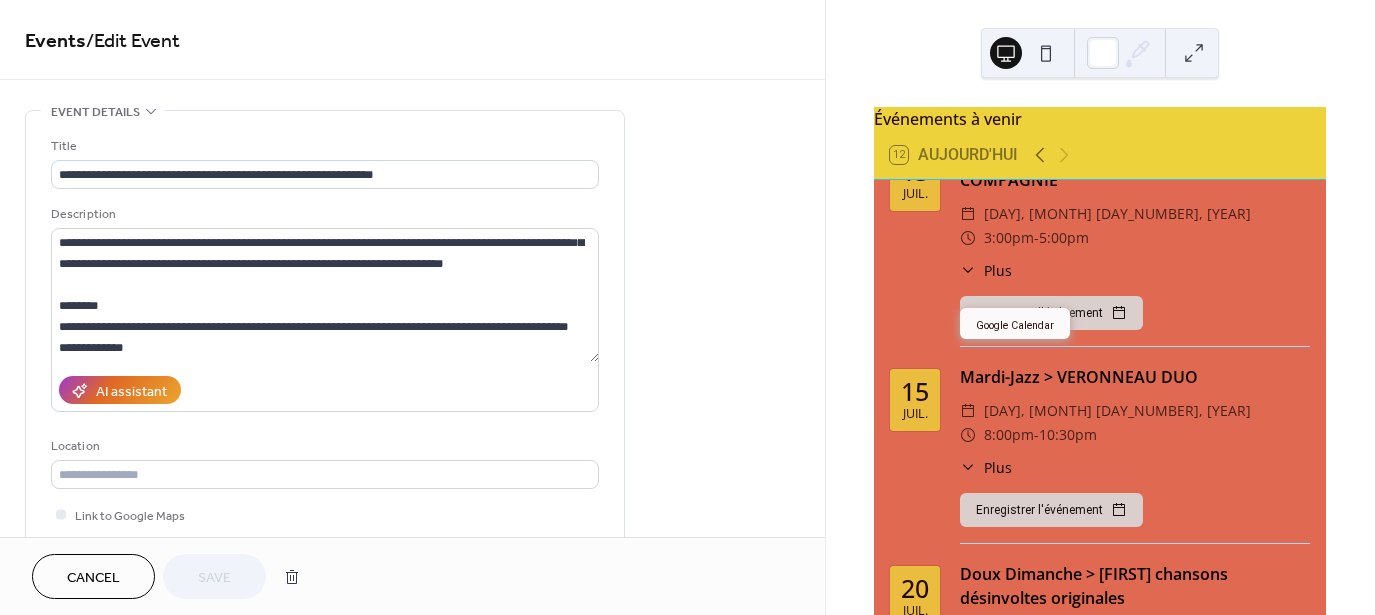 scroll, scrollTop: 200, scrollLeft: 0, axis: vertical 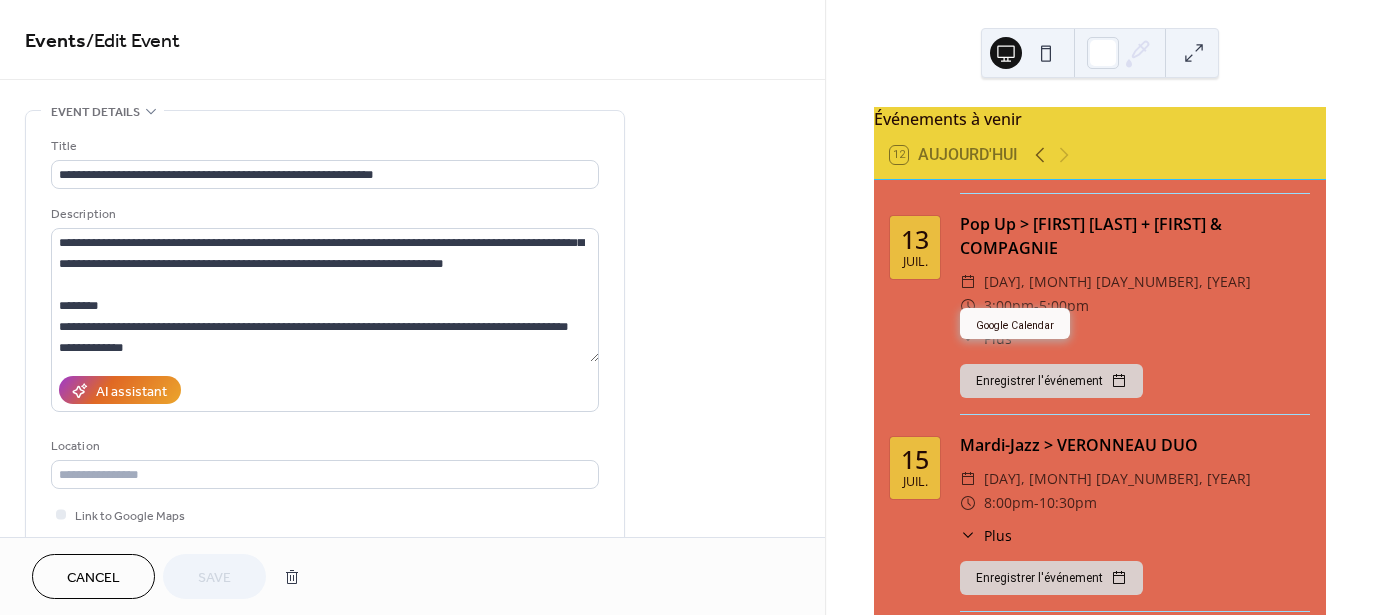 click on "​ Plus Saint-Jean en Musique, POP-UP musicaux présentés par le Quartier Saint-Jean-Baptiste en collaboration avec la ville de Québec. à 15h > SANDRA CONTOUR ~ folk Autrice-compositrice-interprète originaire d’Alma au Lac-St-Jean, Sandra Contour invite à plonger dans un univers doux-amer, enclin aux sourires en coin. Par son folk parfois tragique, parfois drôle et toujours sensible, elle tente de déconstruire des concepts dramatiques et envahissants, pour en faire quelque chose de réparateur. Elle chante la nostalgie d’avoir oublié de prendre des photos, les avions de papier qui affrontent le vent, les séparations qui laissent un divan derrière, ou encore les maisons qui font marcher croche. En 2024, elle sort son premier album « J’ai pas d’visite » en plus de participer aux Francouvertes, de se rendre en finale de la 12e édition du Cabaret Festif de la relève et de remporter la 24e édition de Ma première place des arts.  https://sandracontour.bandcamp.com Gratuit www.foubar.ca" at bounding box center (1135, 338) 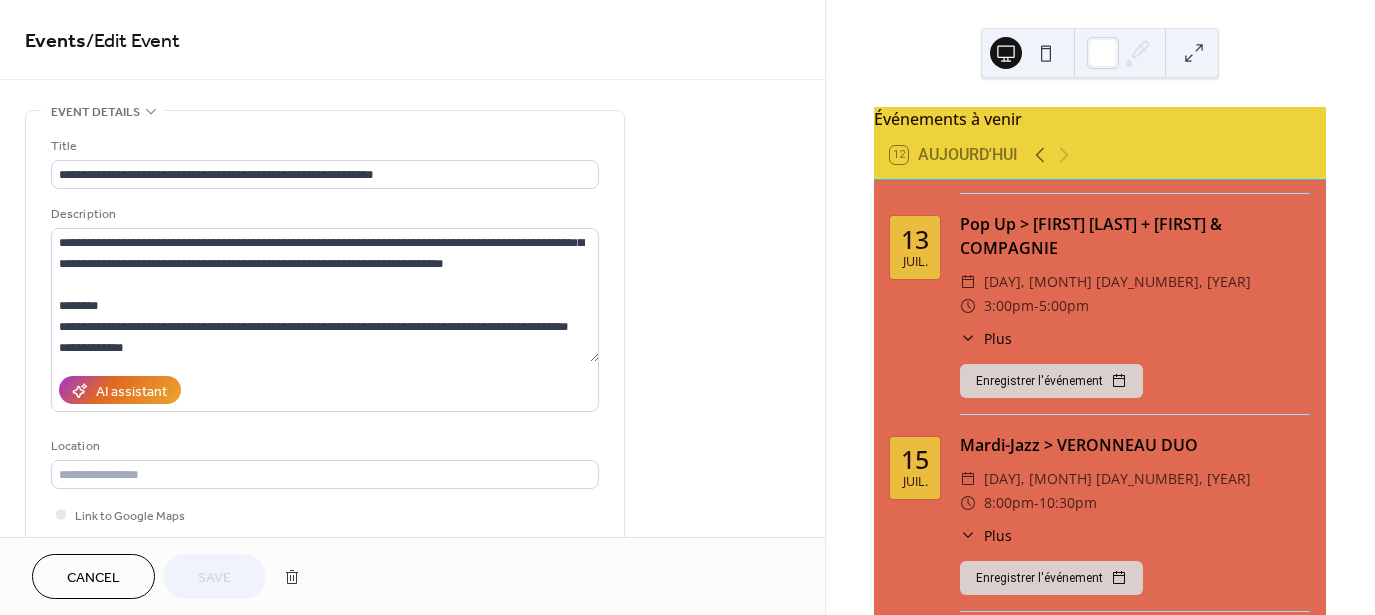 click on "Plus" at bounding box center [998, 338] 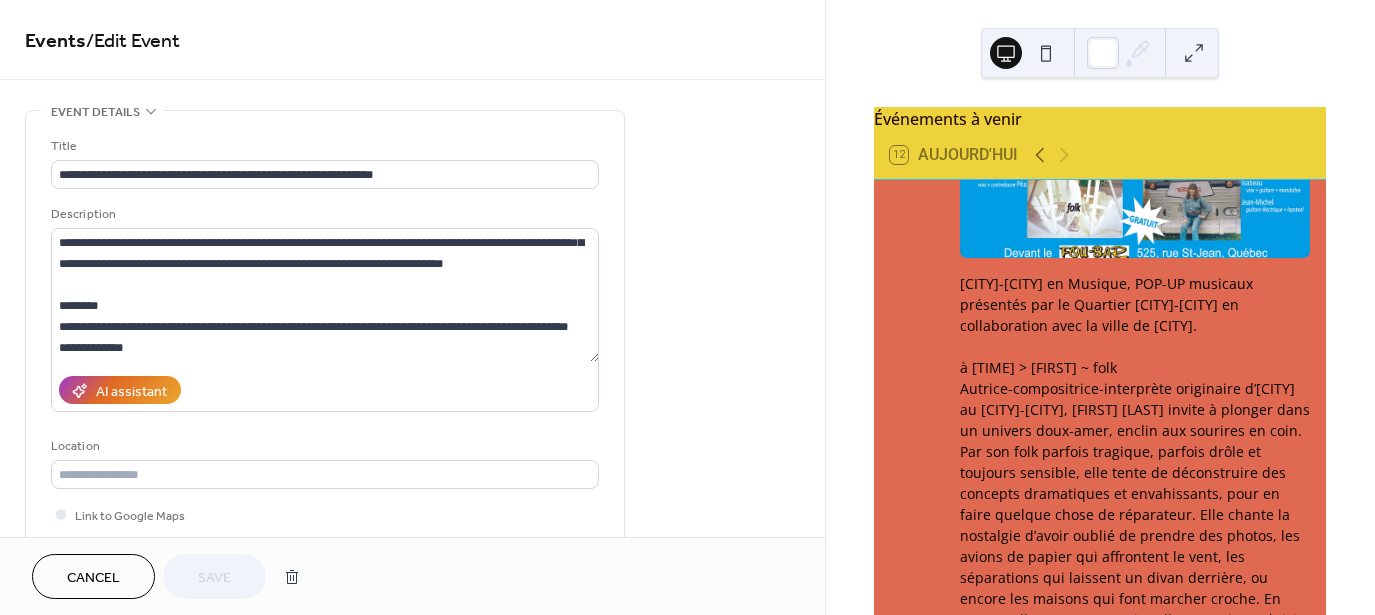 scroll, scrollTop: 500, scrollLeft: 0, axis: vertical 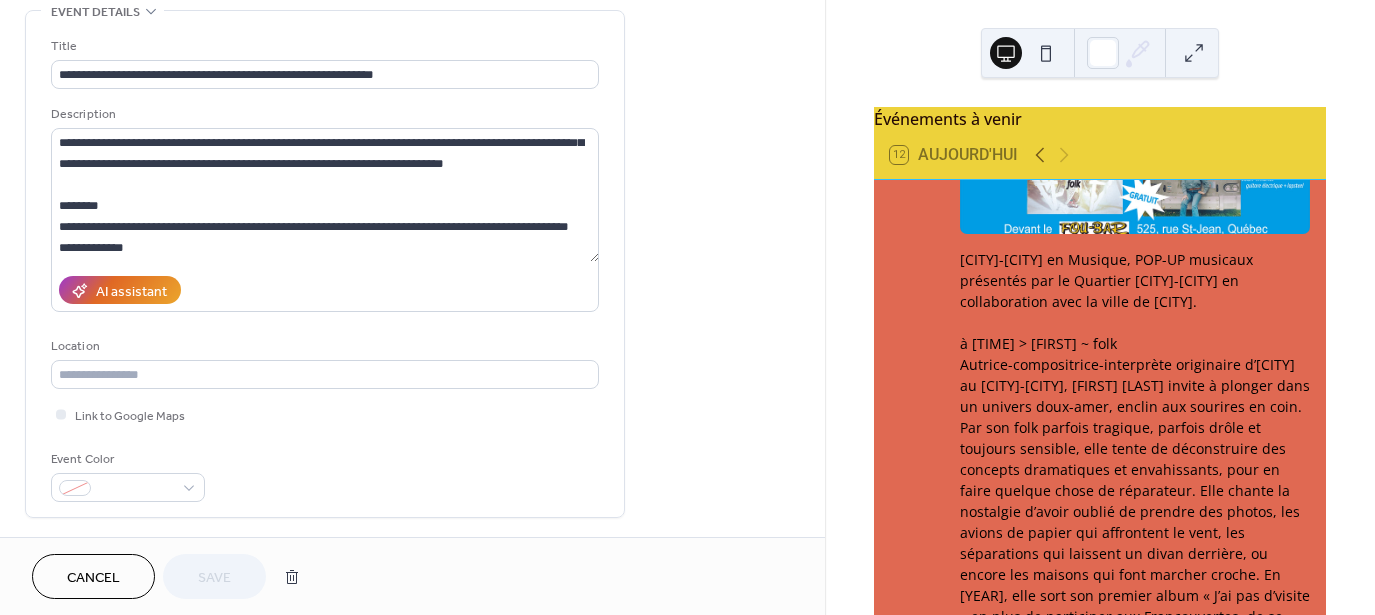 click on "Cancel" at bounding box center (93, 578) 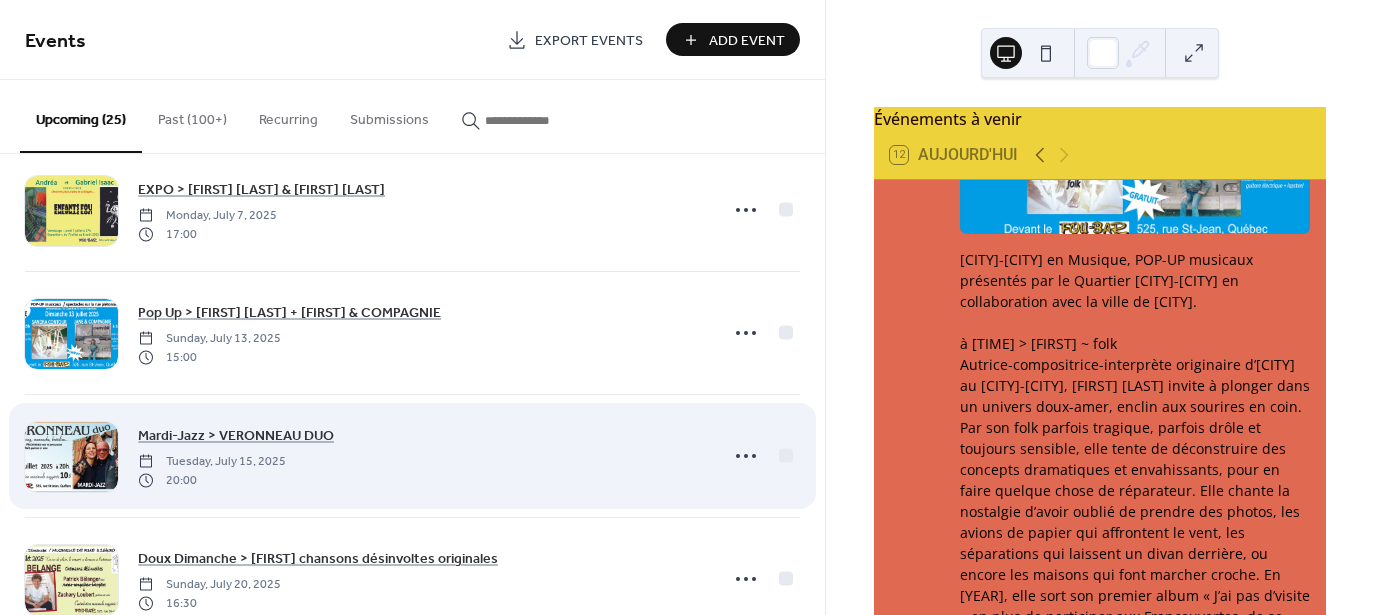scroll, scrollTop: 0, scrollLeft: 0, axis: both 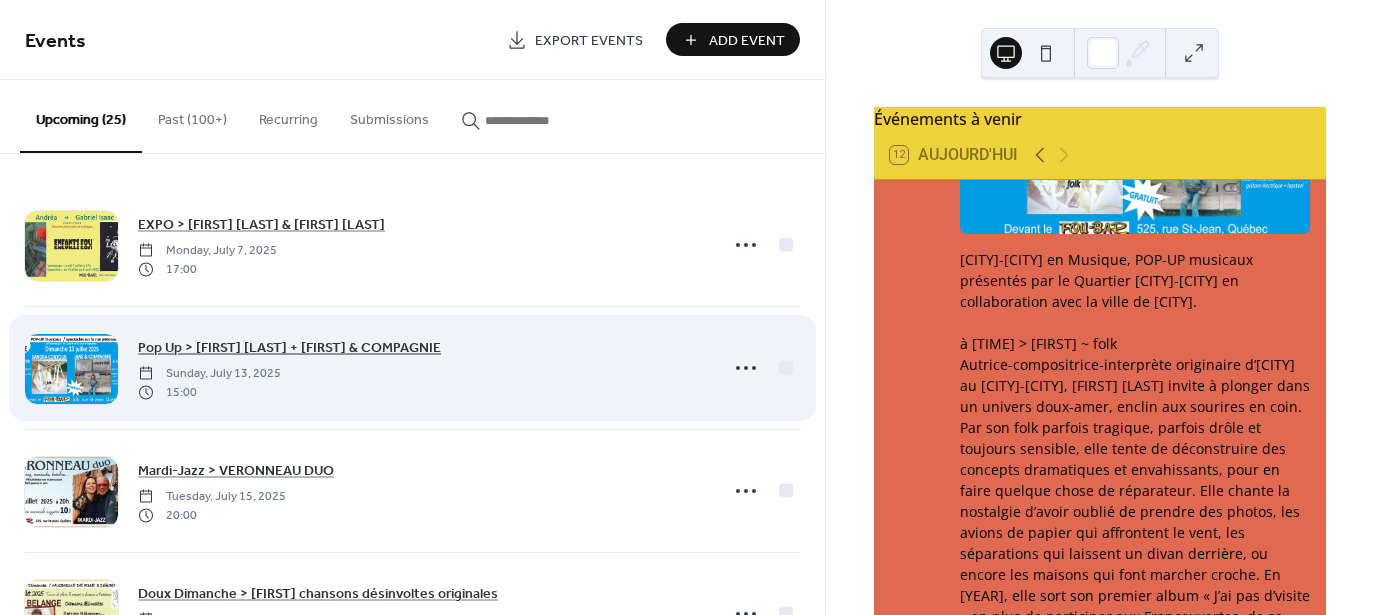 click on "Pop Up > SANDRA CONTOUR + JANE & COMPAGNIE" at bounding box center (289, 348) 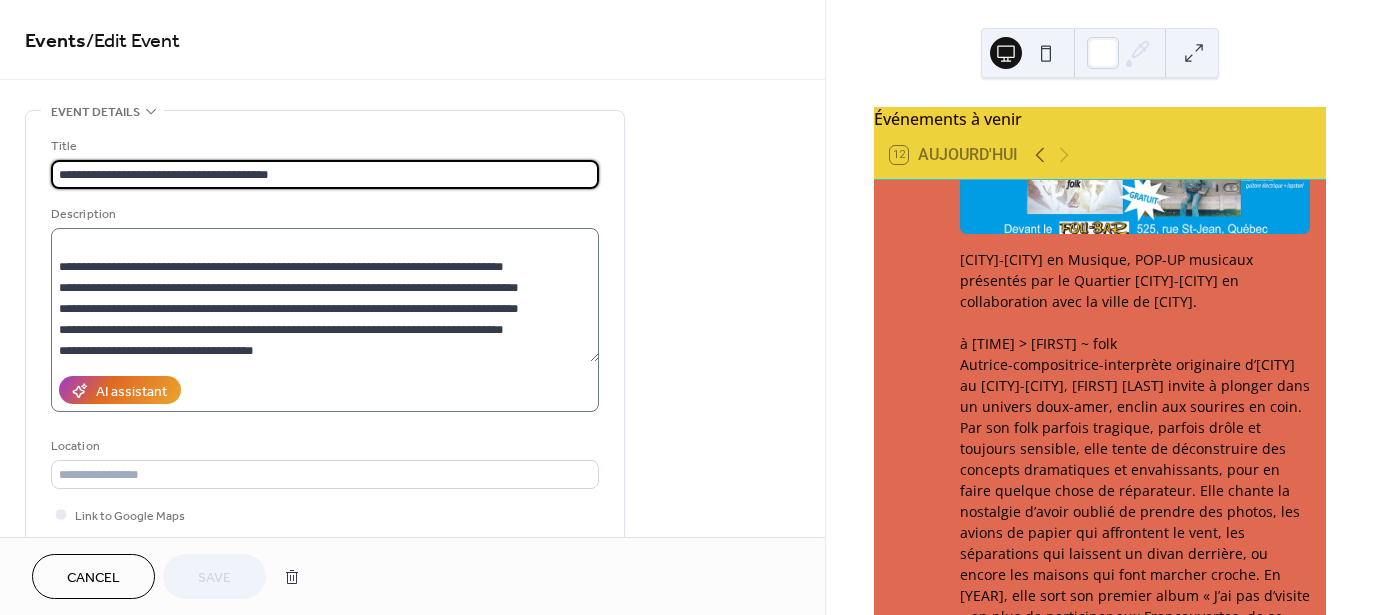 scroll, scrollTop: 500, scrollLeft: 0, axis: vertical 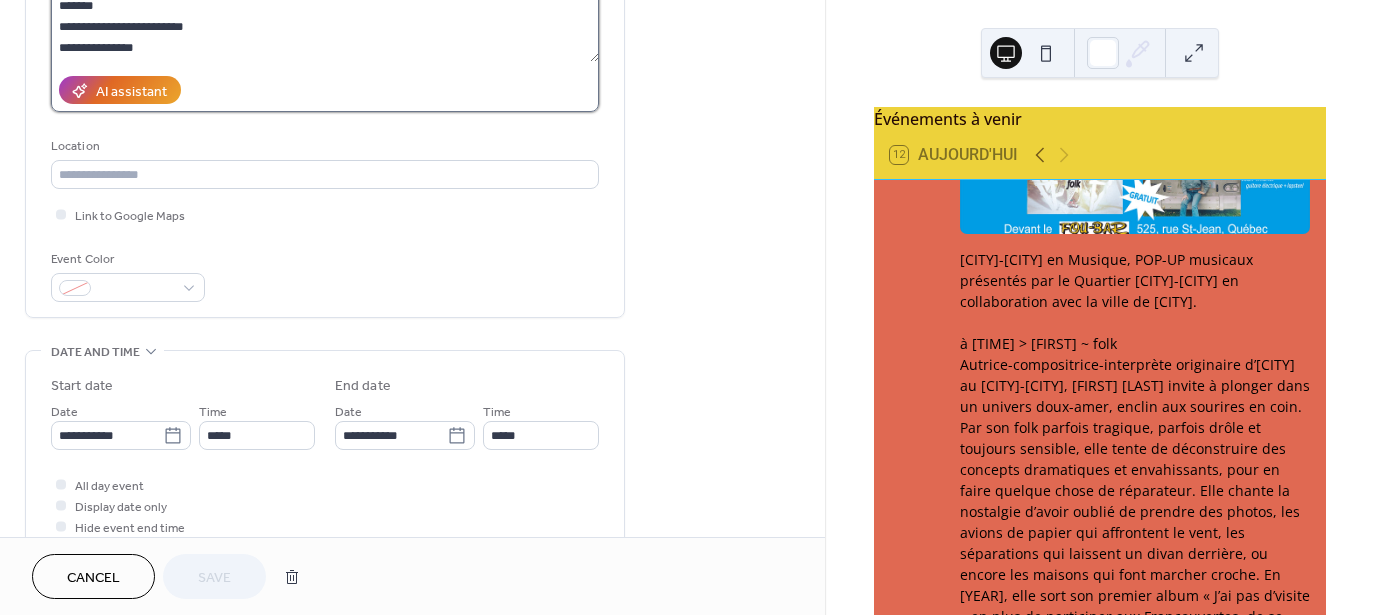 click at bounding box center [325, -5] 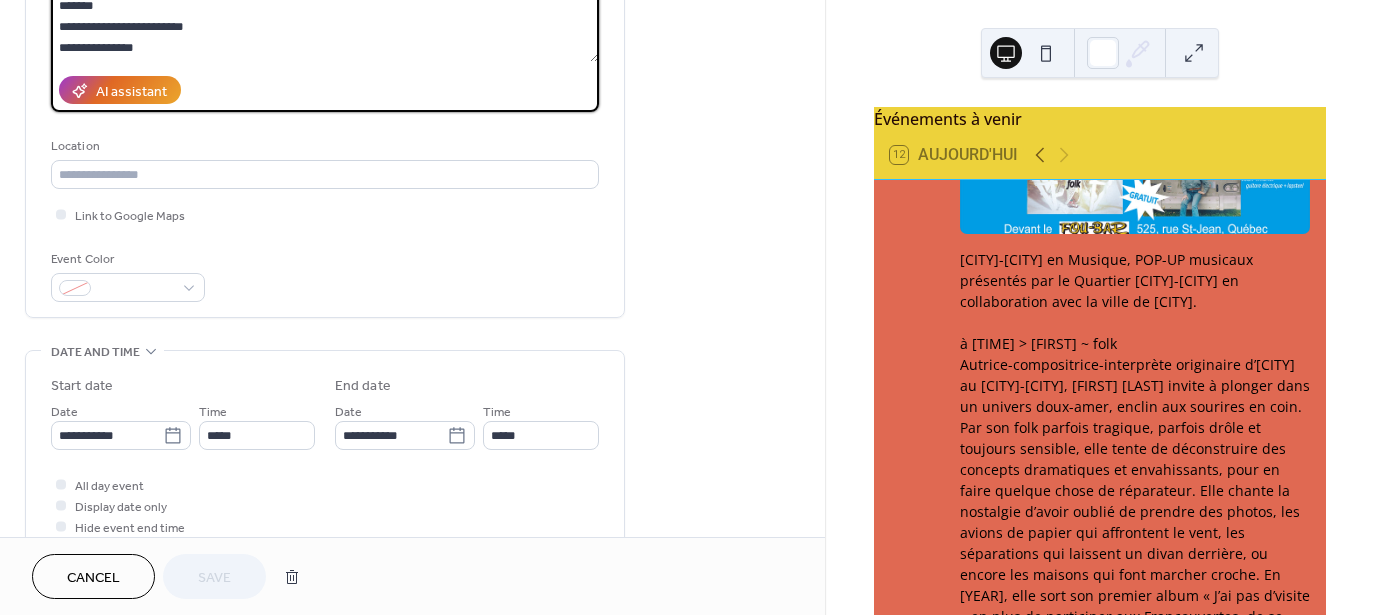 scroll, scrollTop: 700, scrollLeft: 0, axis: vertical 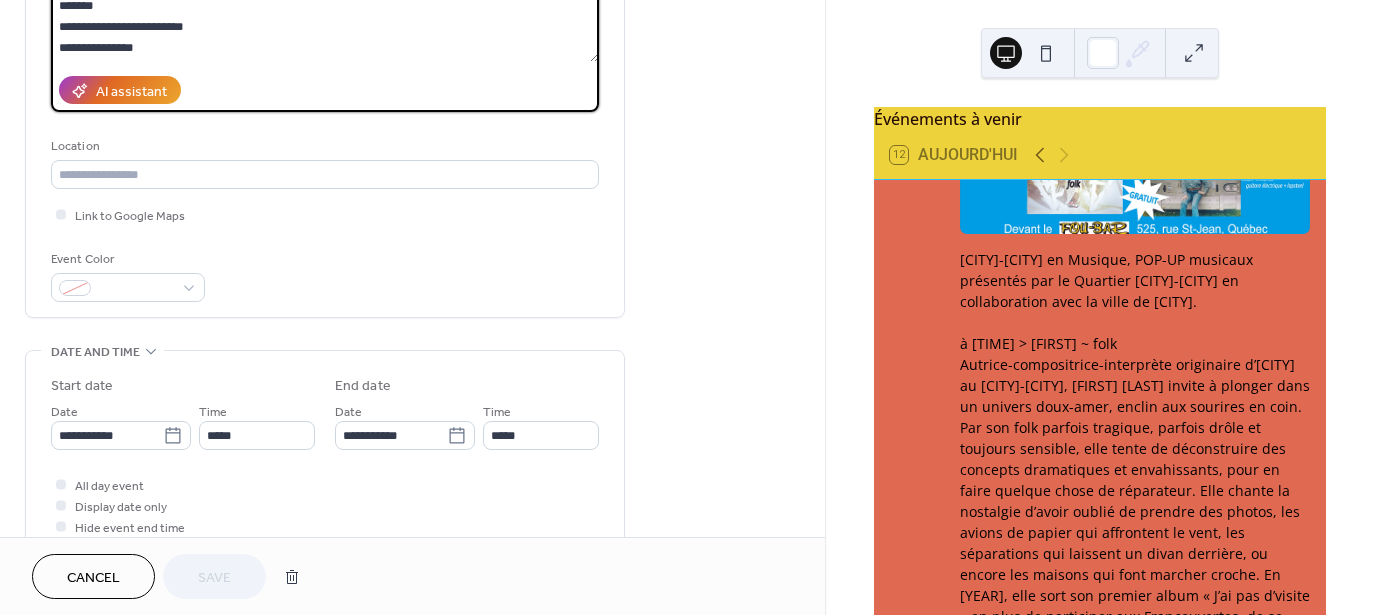 drag, startPoint x: 265, startPoint y: 22, endPoint x: 90, endPoint y: 17, distance: 175.07141 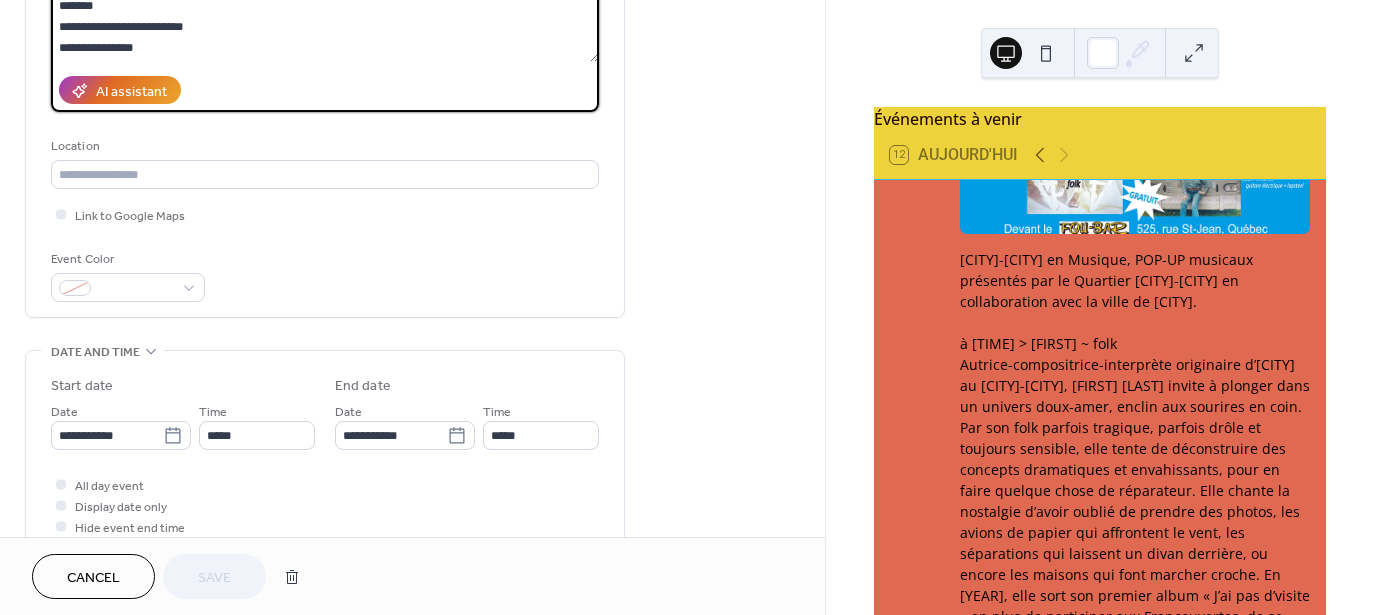 click at bounding box center [325, -5] 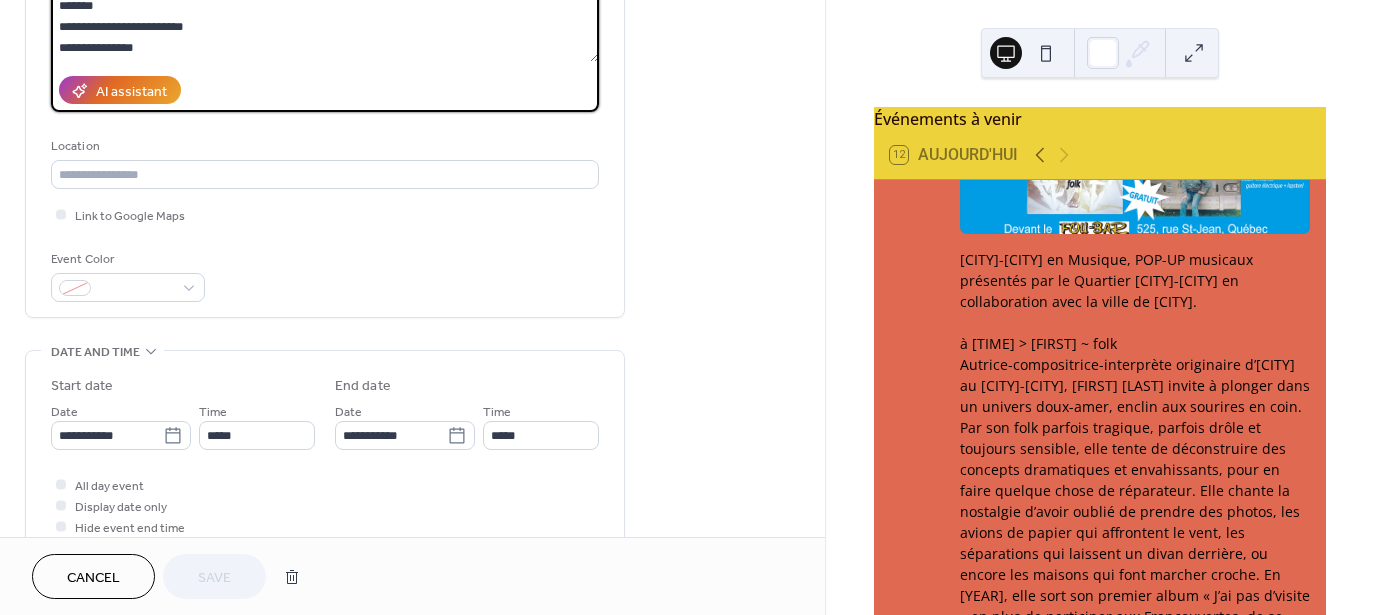 paste on "**********" 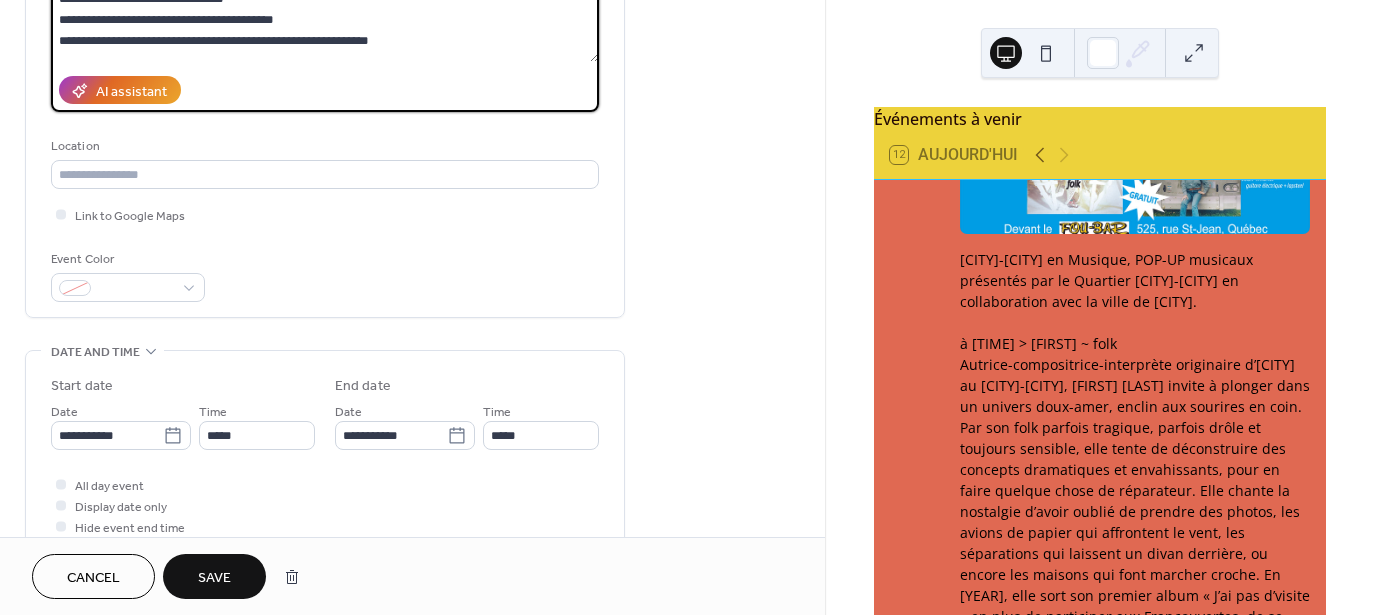 scroll, scrollTop: 612, scrollLeft: 0, axis: vertical 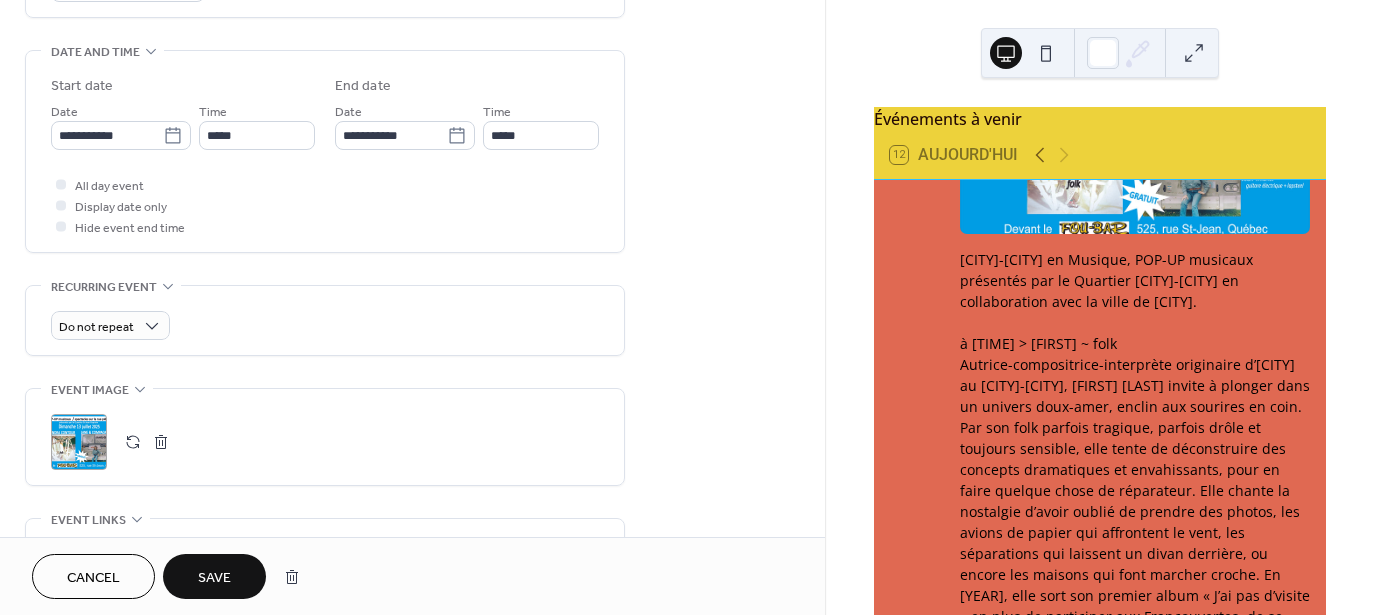 type on "**********" 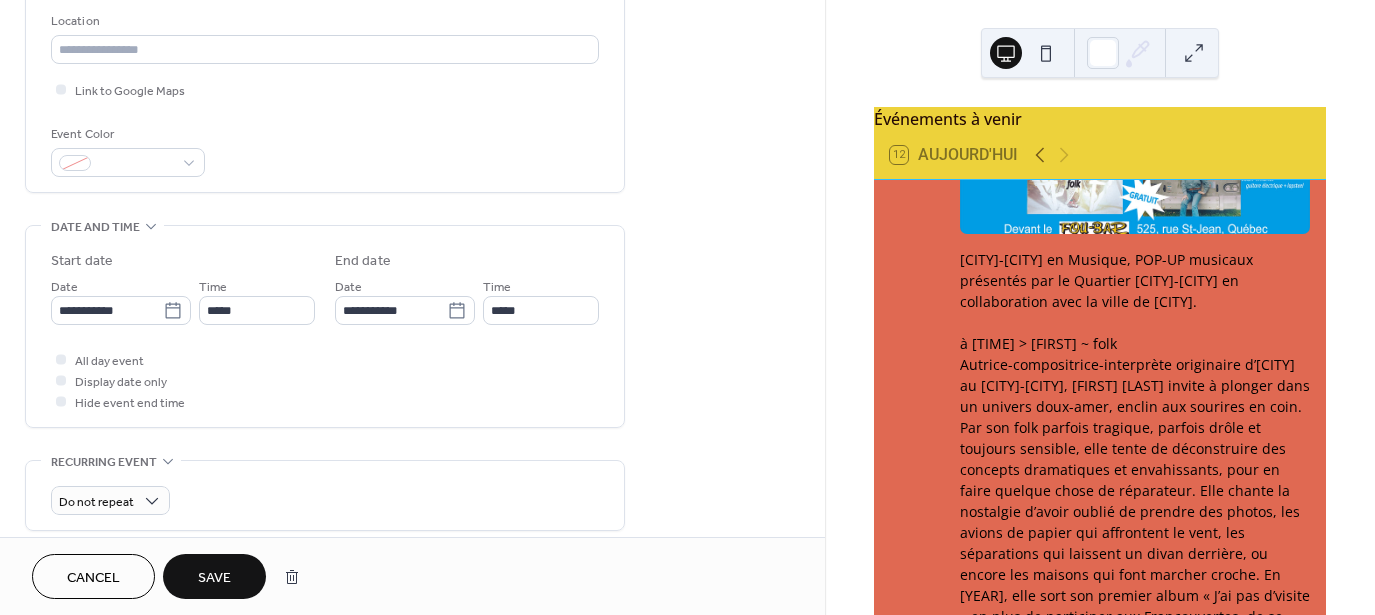 scroll, scrollTop: 300, scrollLeft: 0, axis: vertical 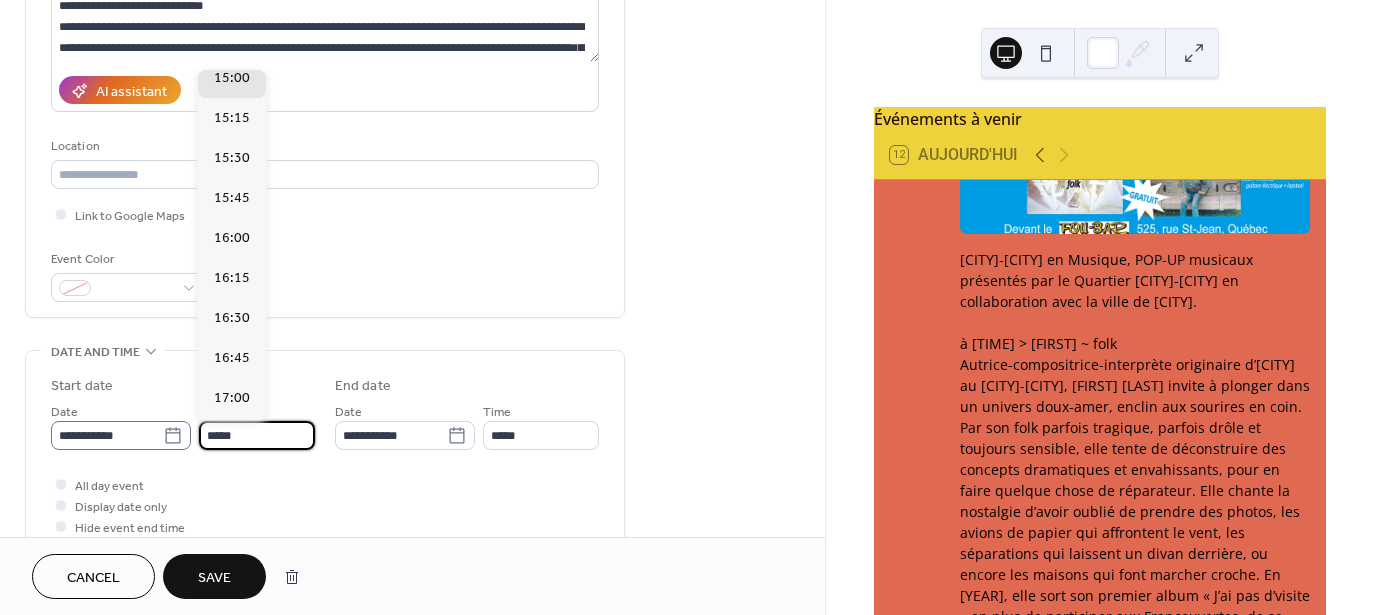 drag, startPoint x: 246, startPoint y: 432, endPoint x: 184, endPoint y: 425, distance: 62.39391 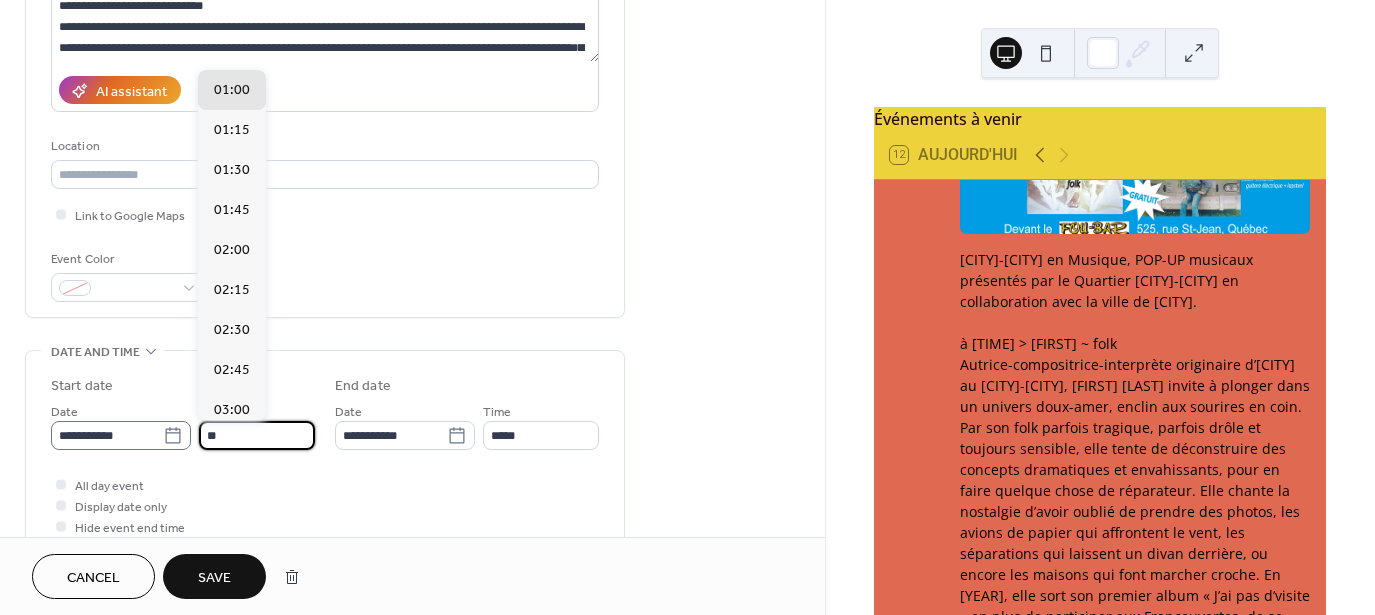 scroll, scrollTop: 2572, scrollLeft: 0, axis: vertical 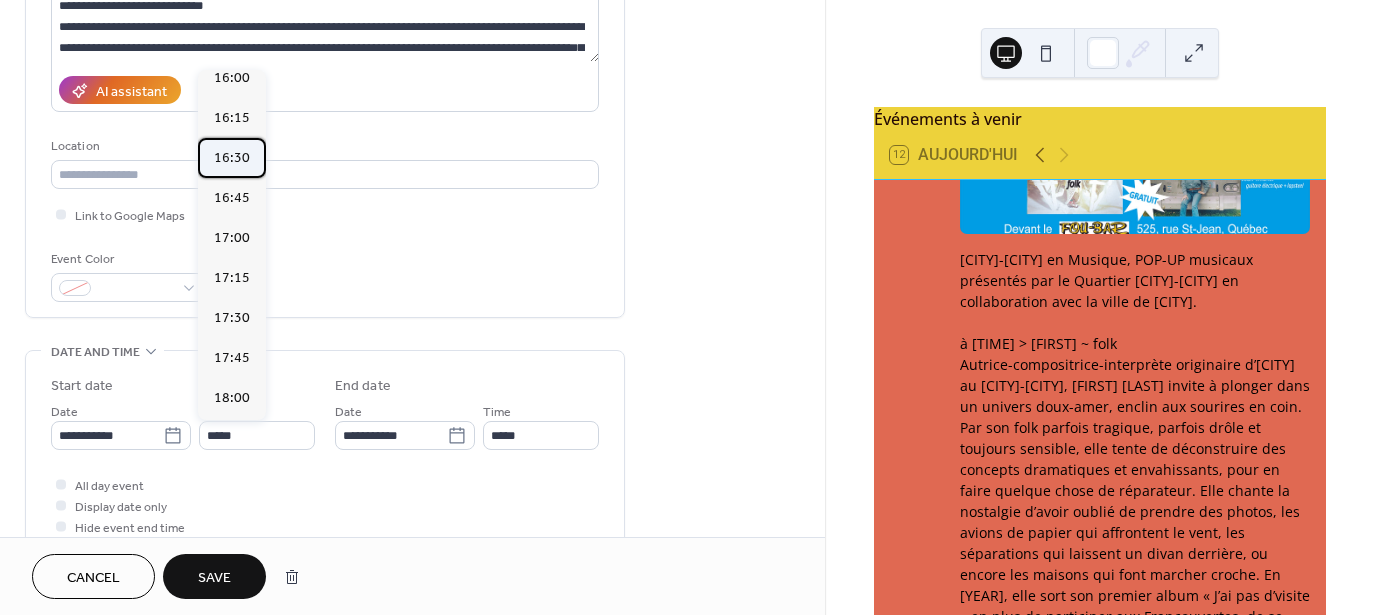 click on "16:30" at bounding box center (232, 158) 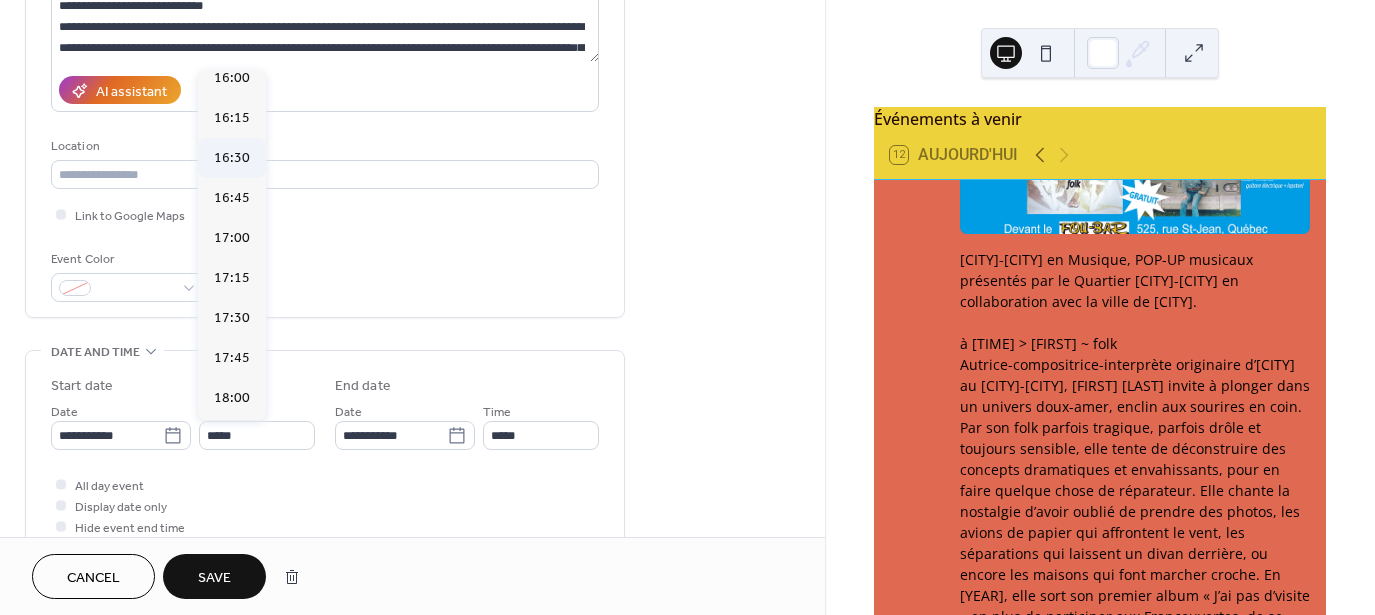 type on "*****" 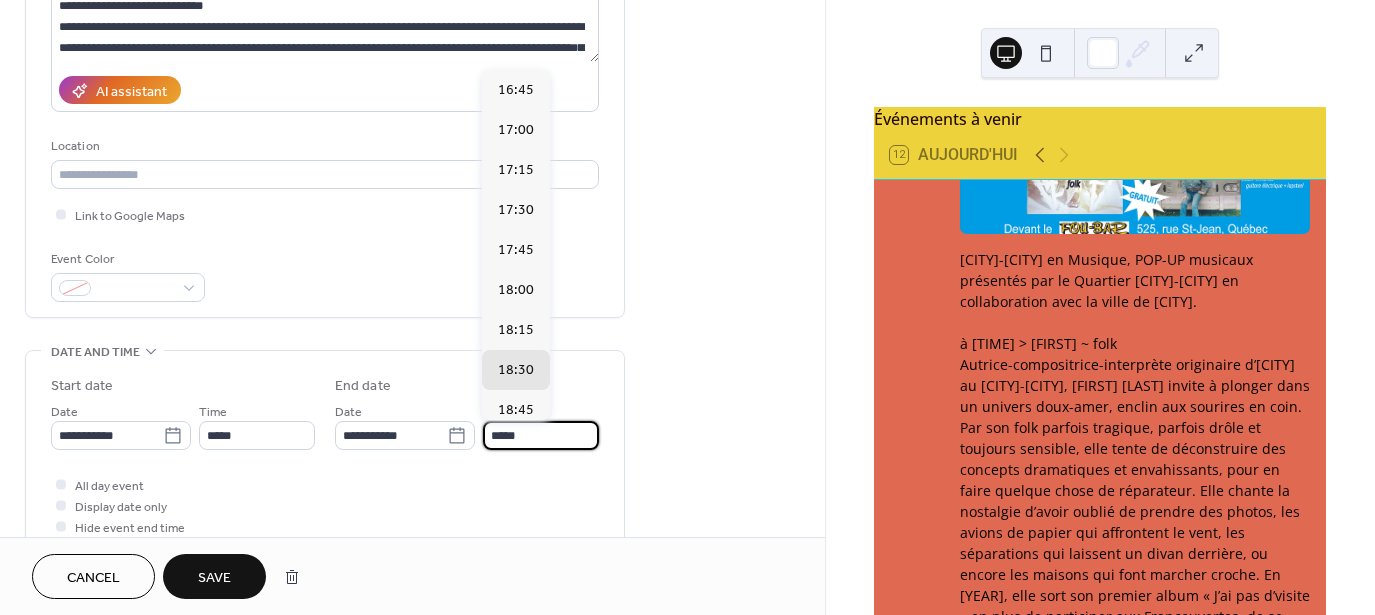 drag, startPoint x: 519, startPoint y: 436, endPoint x: 490, endPoint y: 433, distance: 29.15476 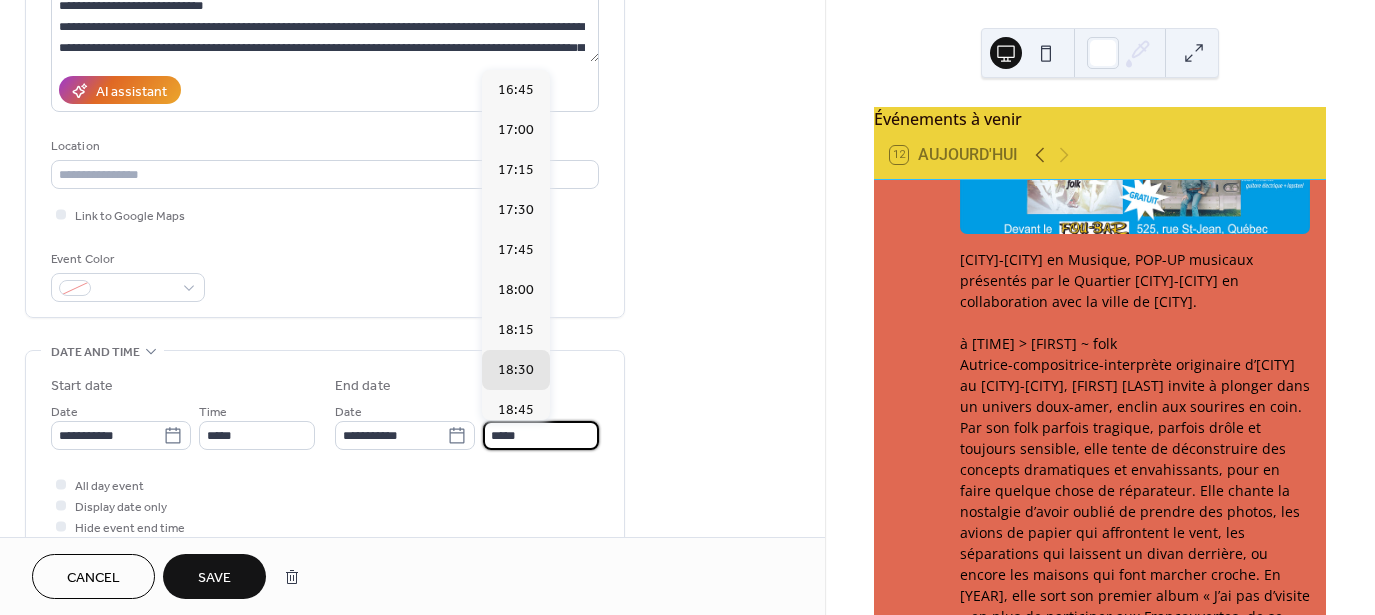 click on "*****" at bounding box center (541, 435) 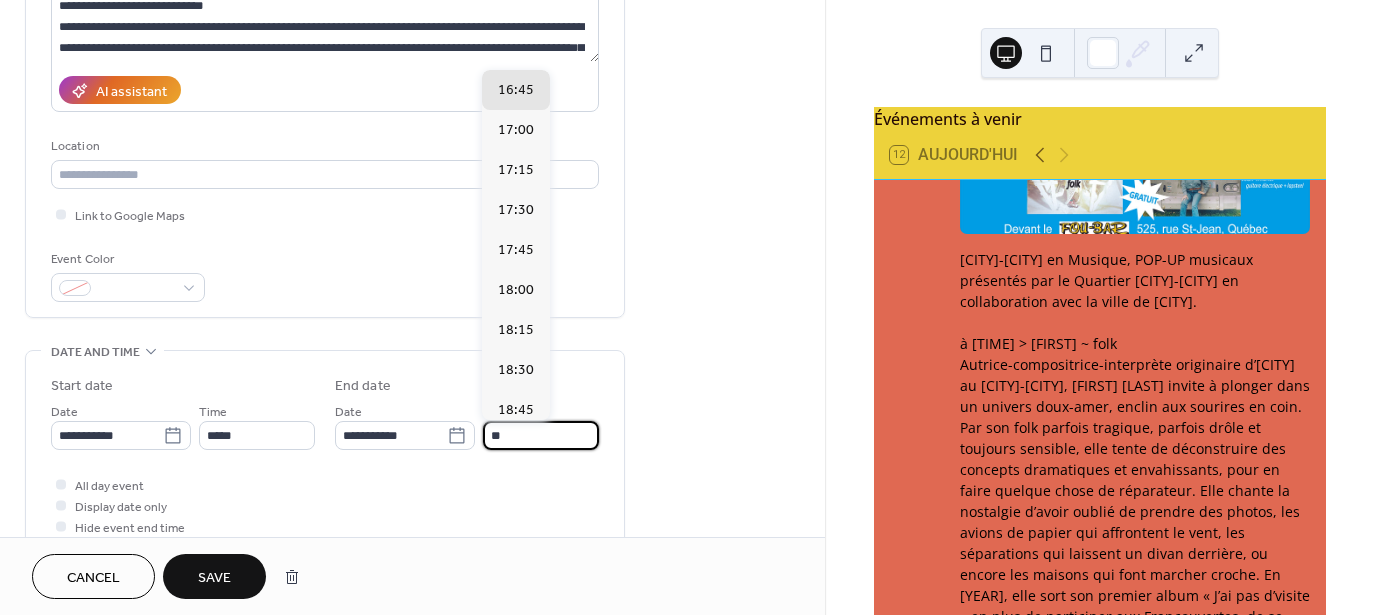 scroll, scrollTop: 361, scrollLeft: 0, axis: vertical 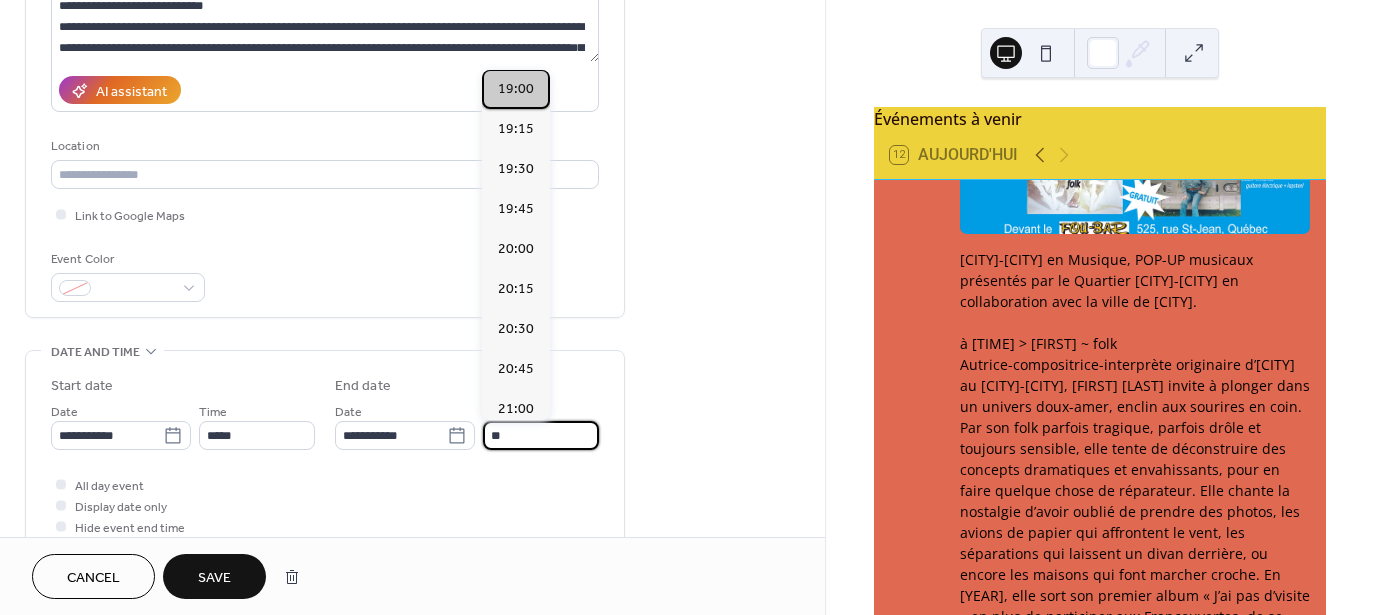 click on "19:00" at bounding box center [516, 89] 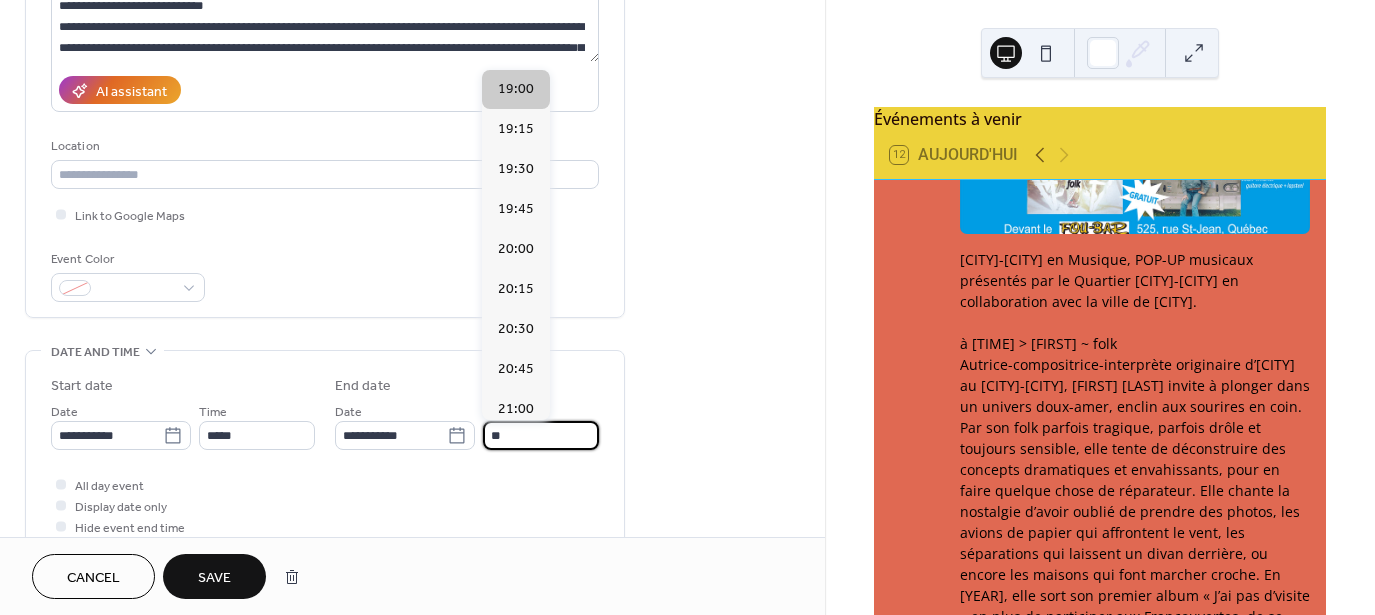 type on "*****" 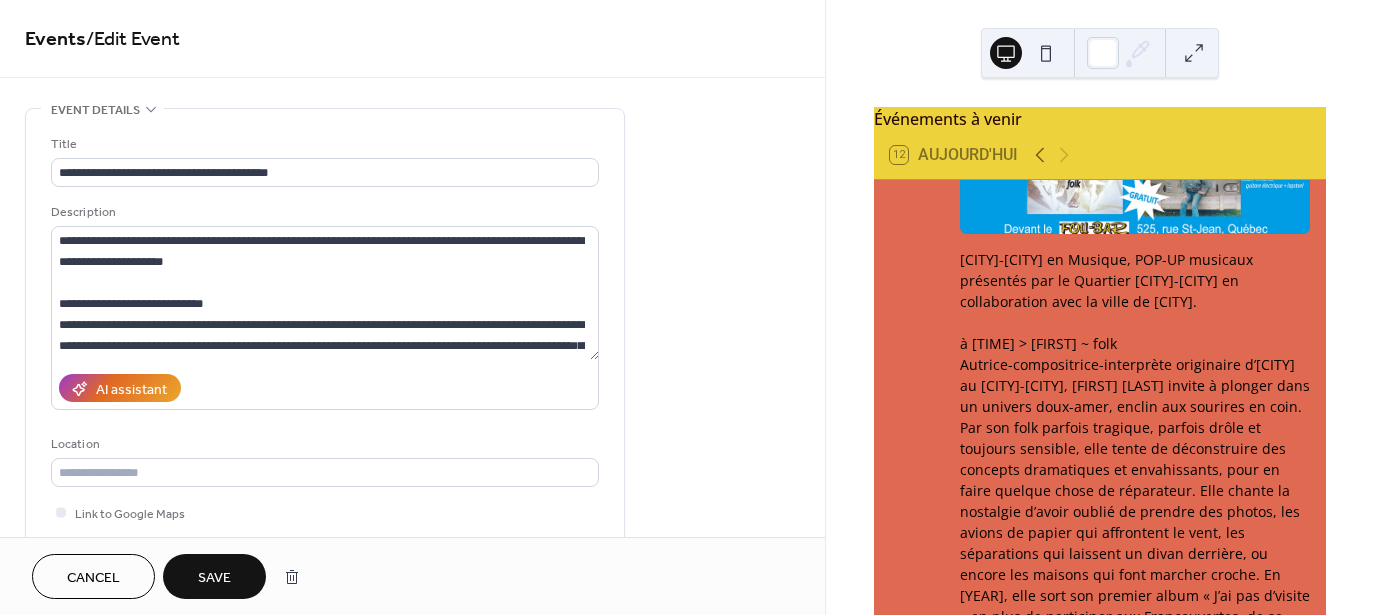 scroll, scrollTop: 0, scrollLeft: 0, axis: both 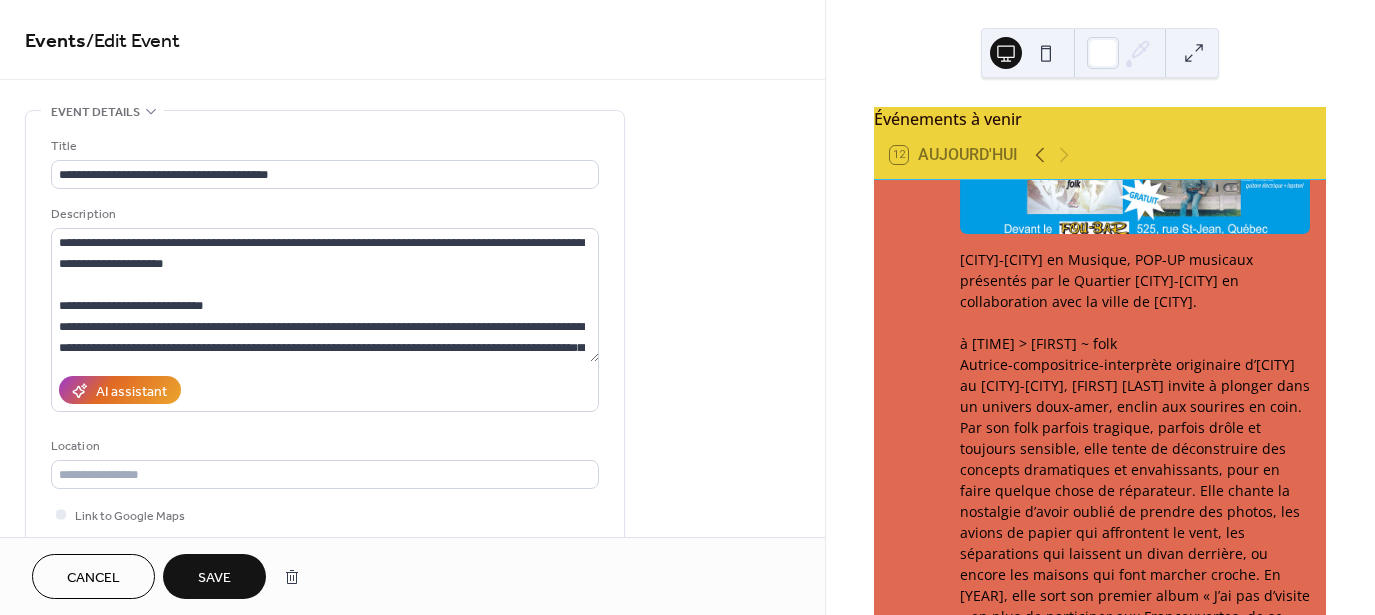 click on "Save" at bounding box center [214, 578] 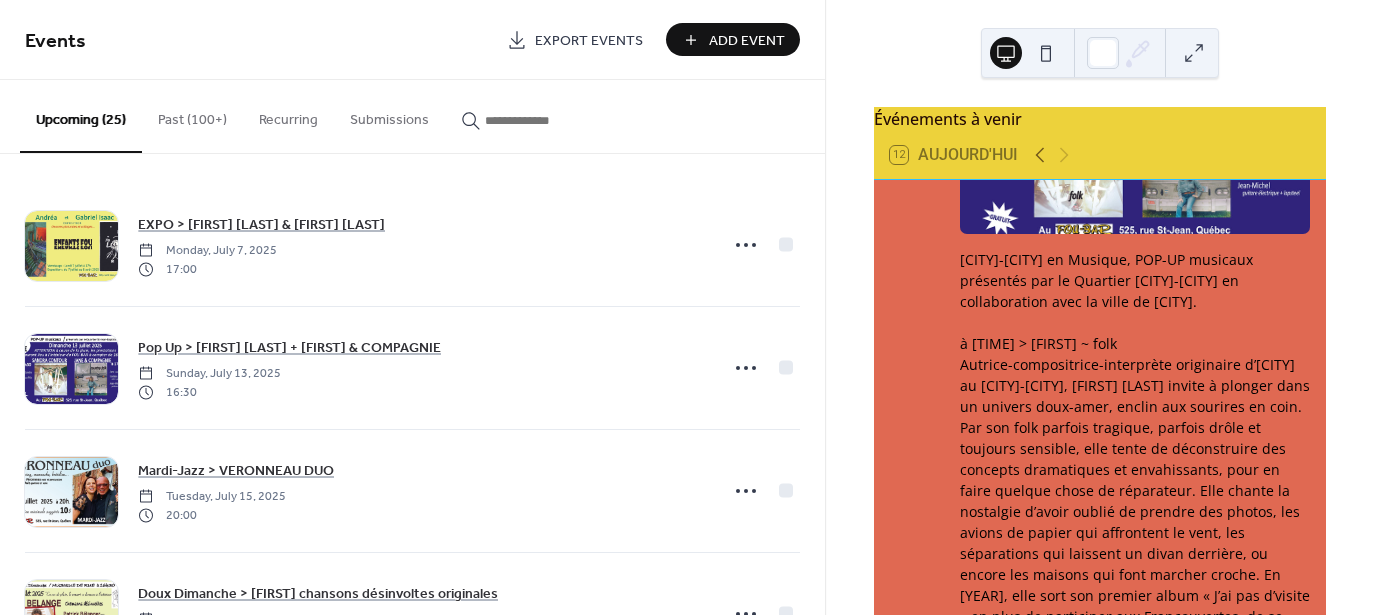 click on "Past  (100+)" at bounding box center [192, 115] 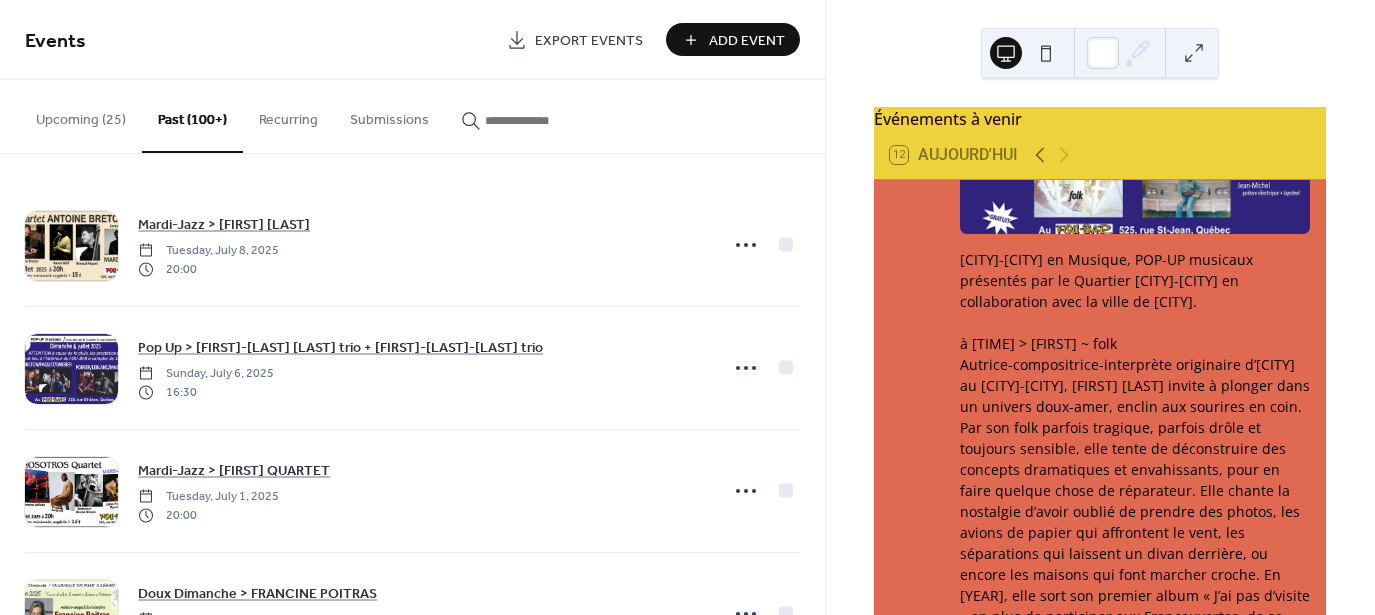 click on "Upcoming  (25)" at bounding box center [81, 115] 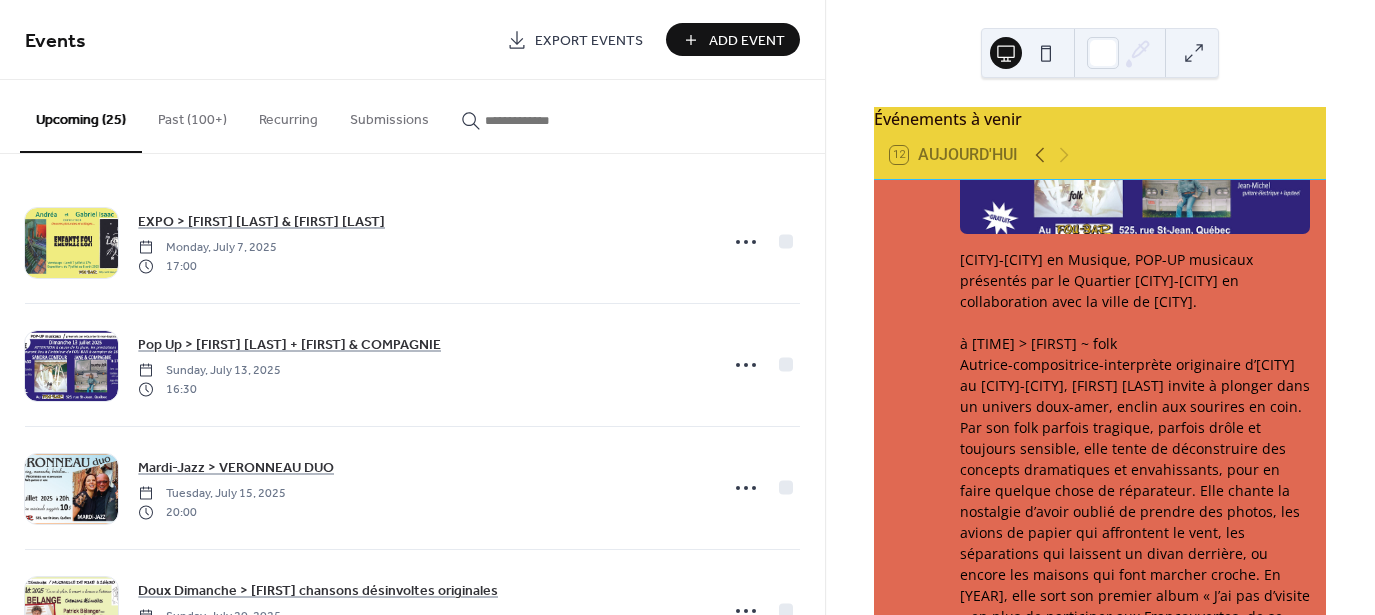 scroll, scrollTop: 0, scrollLeft: 0, axis: both 